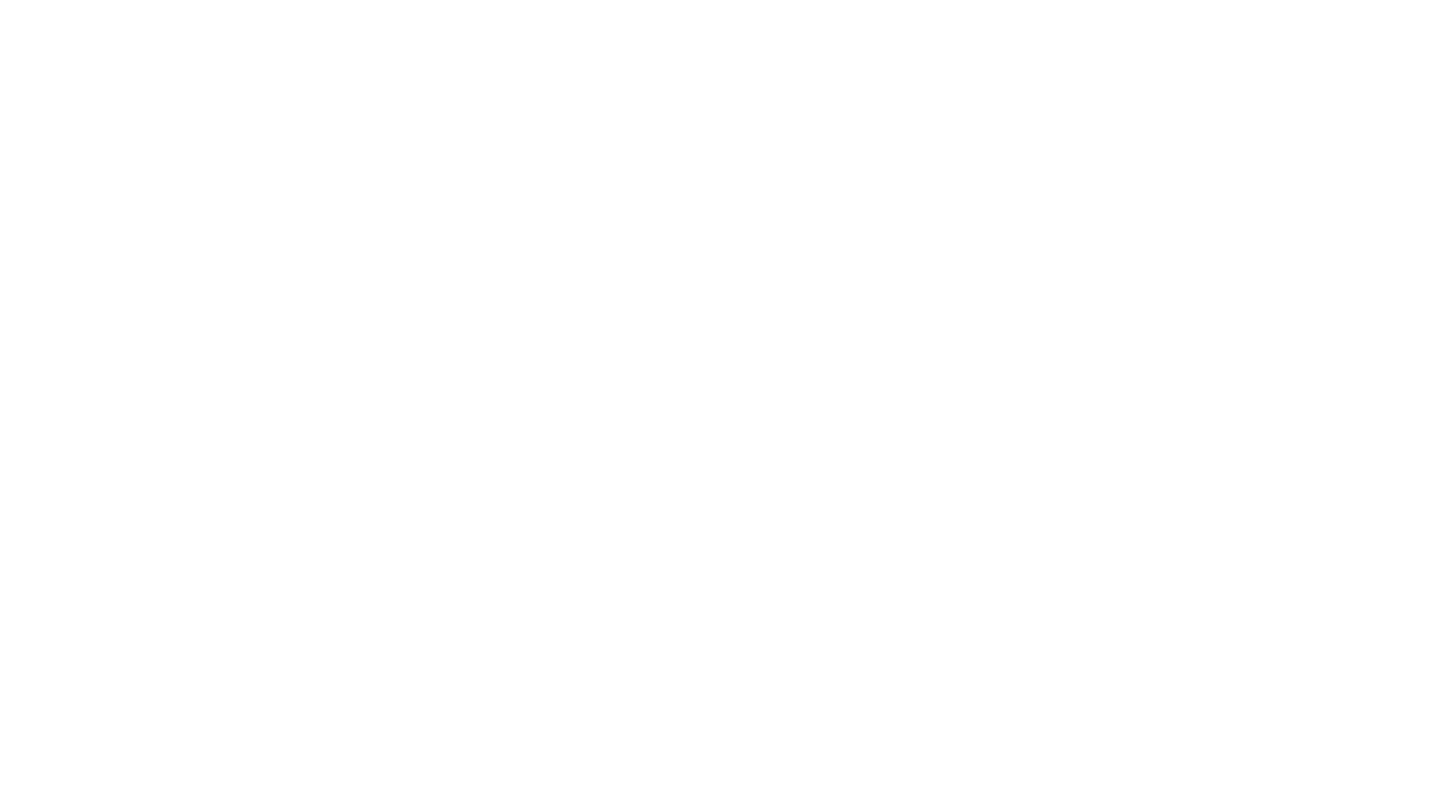 scroll, scrollTop: 0, scrollLeft: 0, axis: both 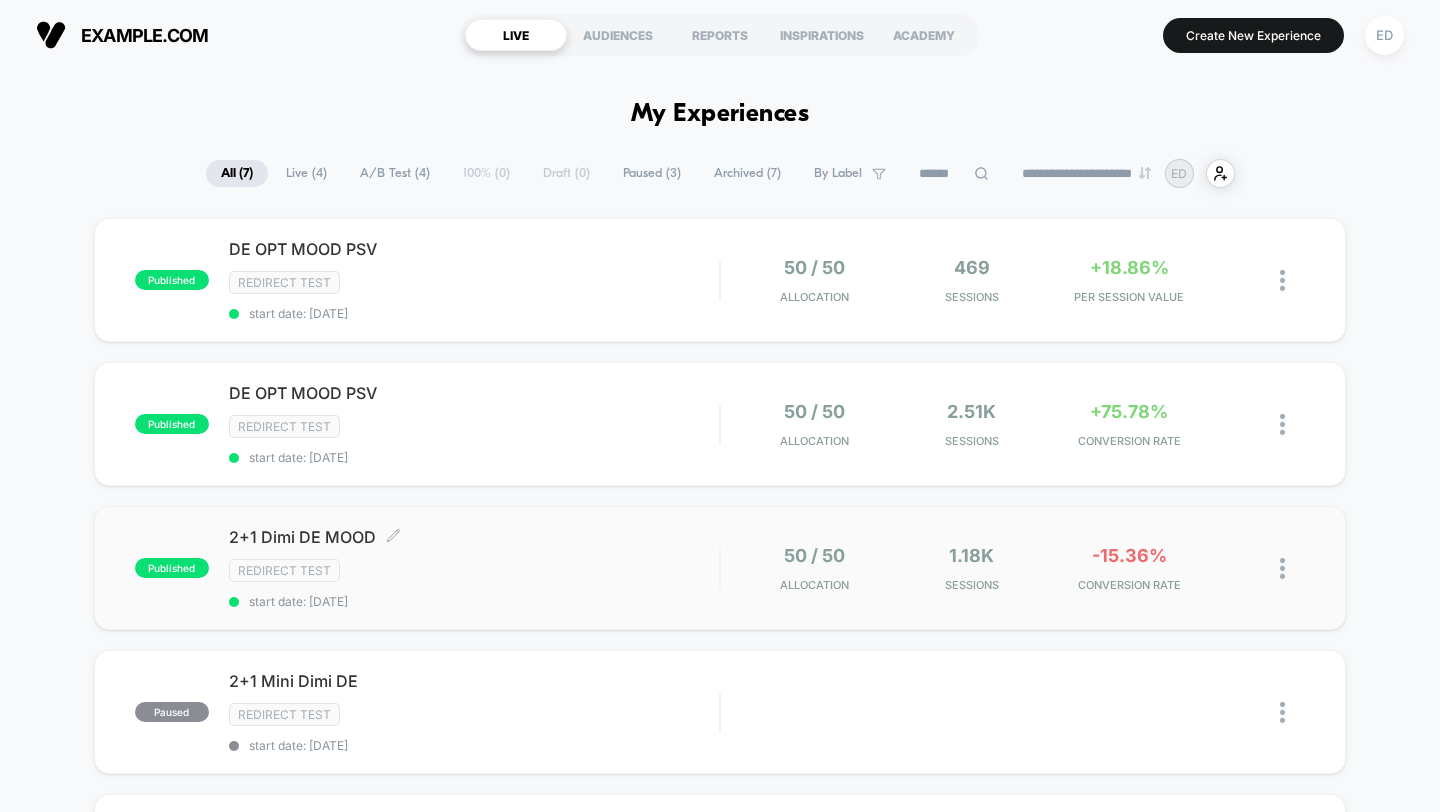 click on "Redirect Test" at bounding box center [474, 570] 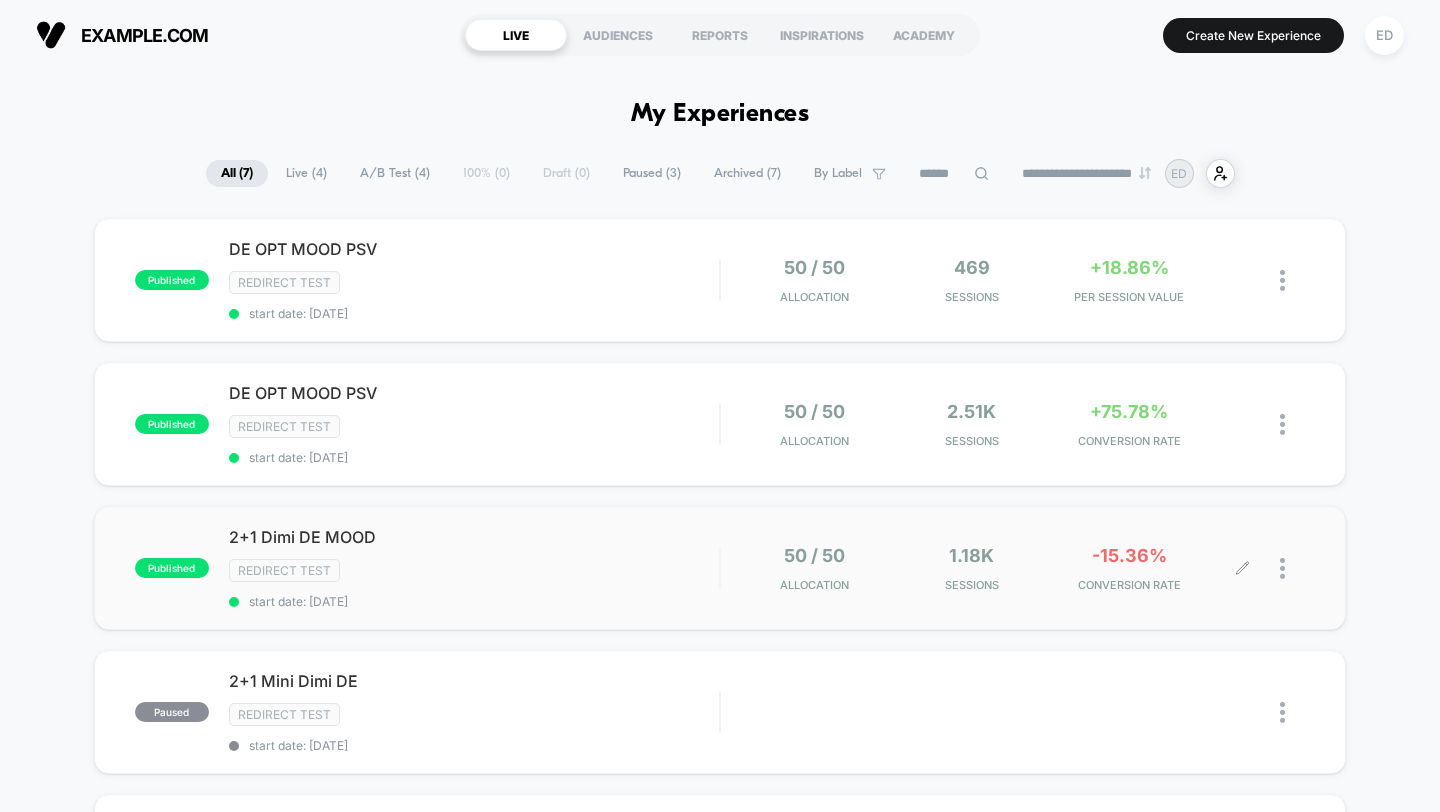 click at bounding box center (1292, 280) 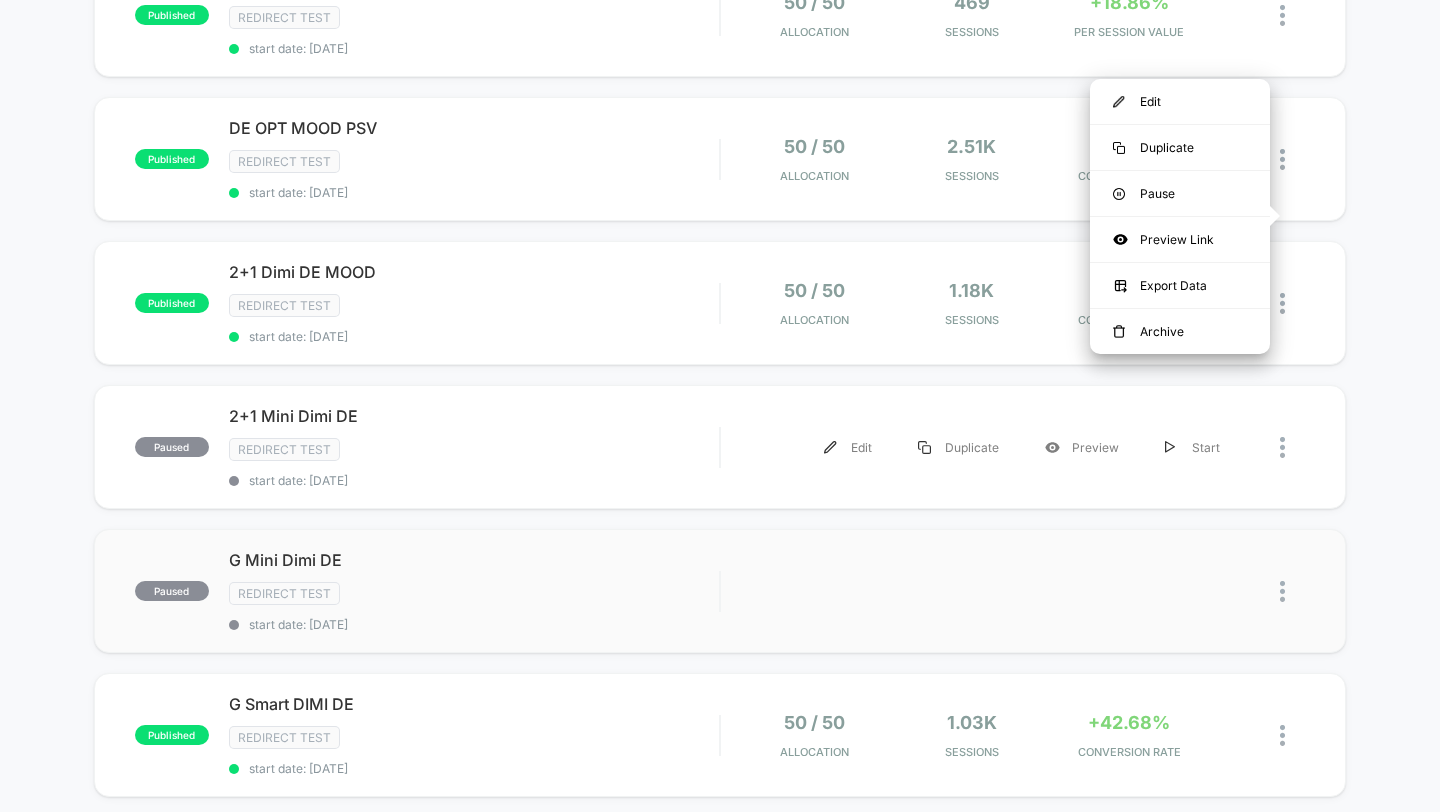scroll, scrollTop: 396, scrollLeft: 0, axis: vertical 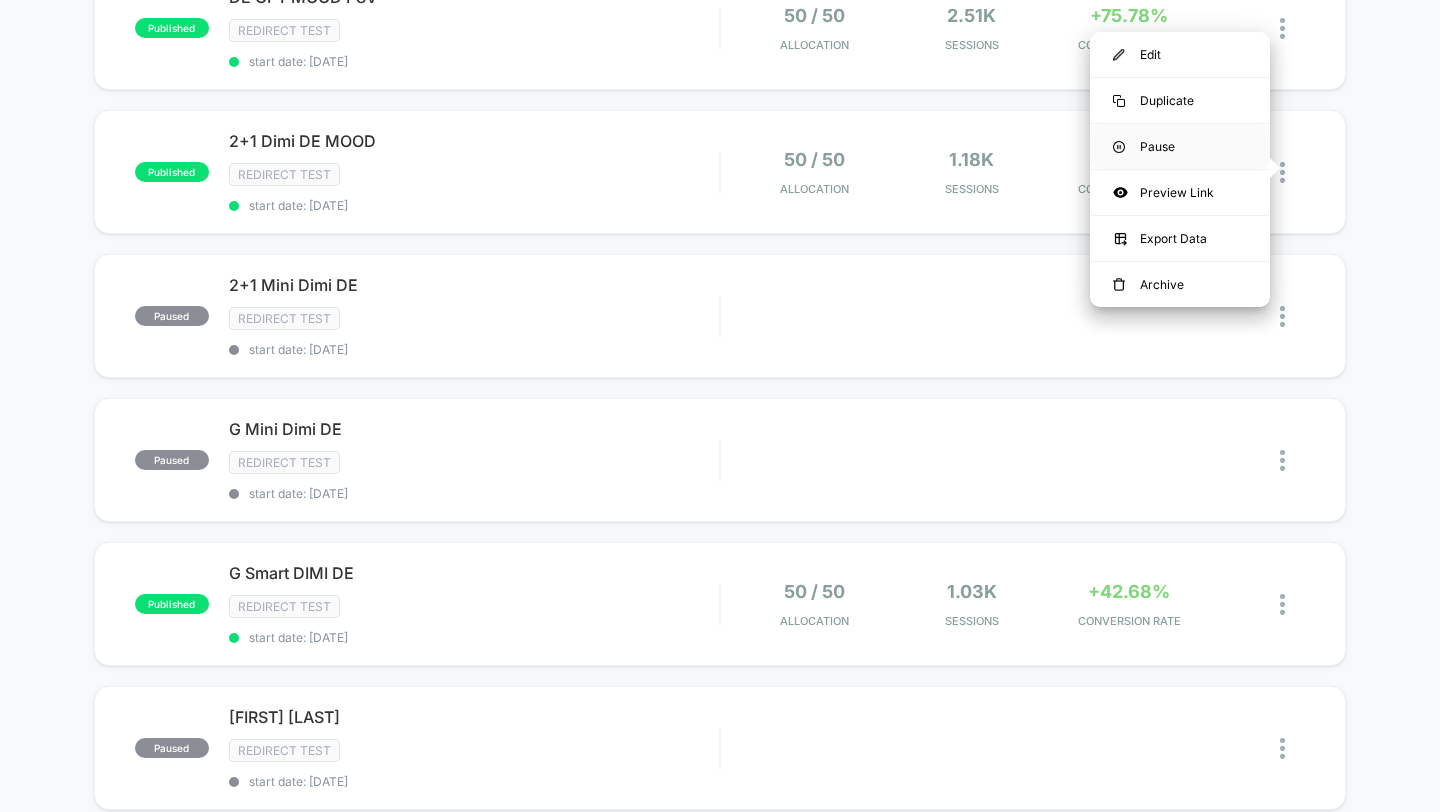 click on "Pause" at bounding box center [1180, 146] 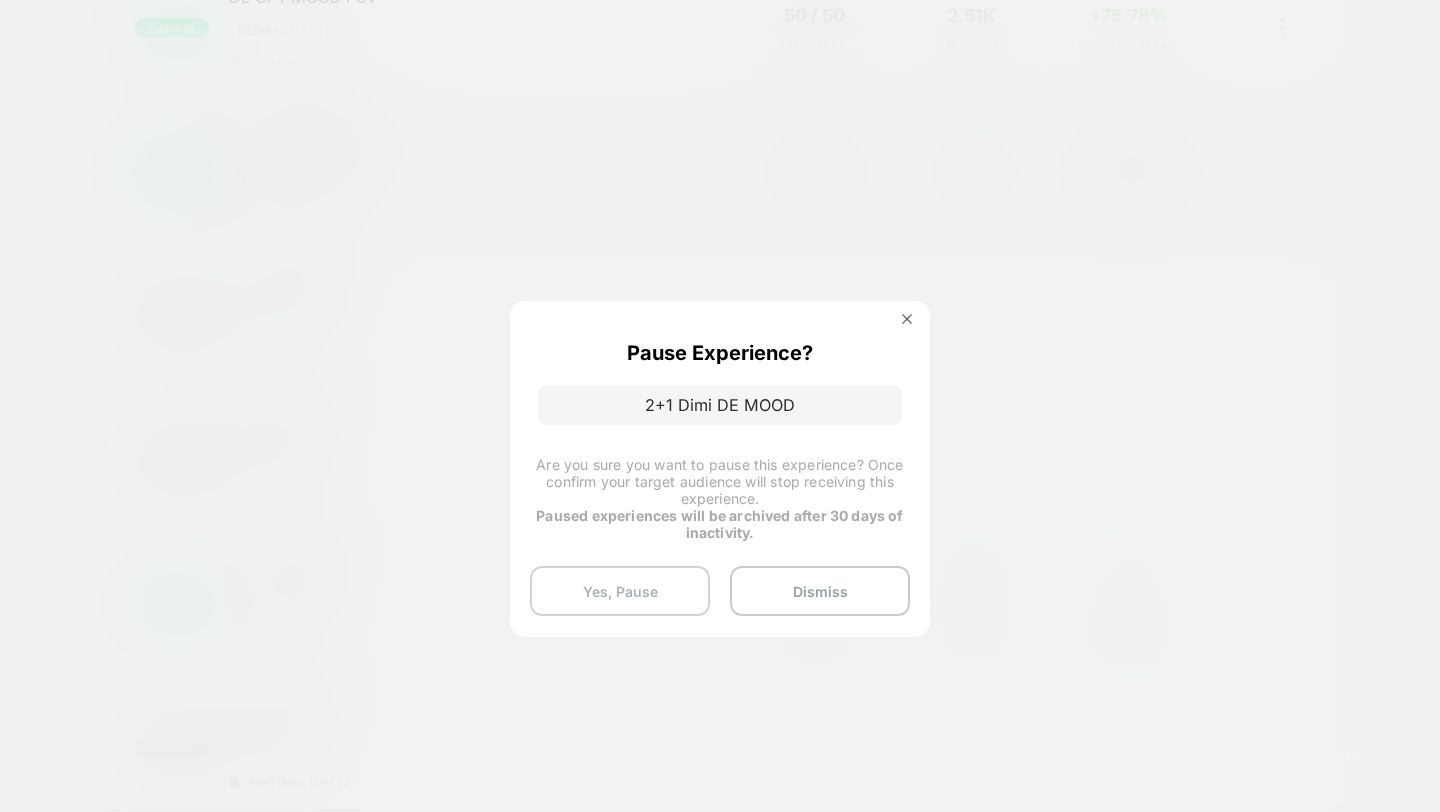 click on "Yes, Pause" at bounding box center (620, 591) 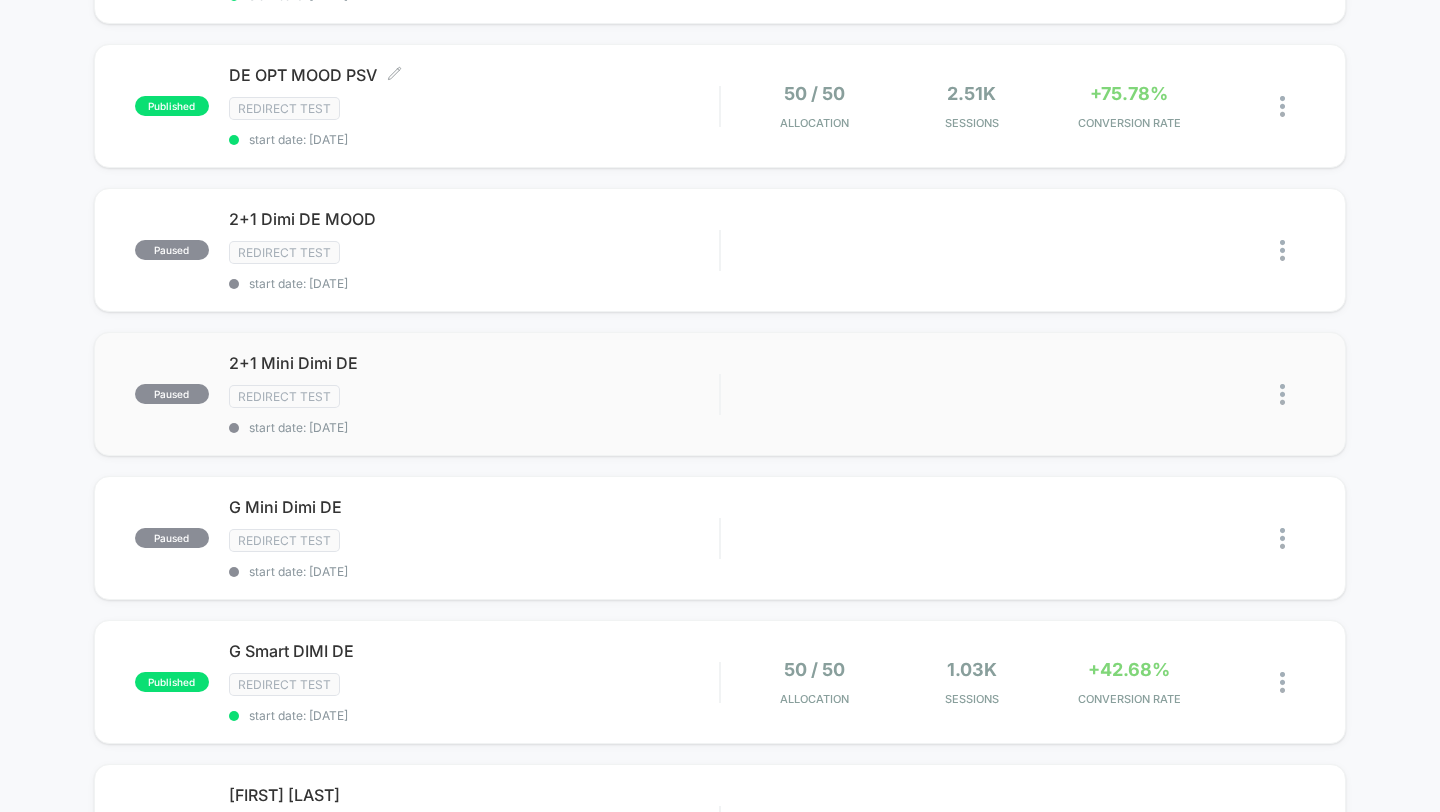 scroll, scrollTop: 385, scrollLeft: 0, axis: vertical 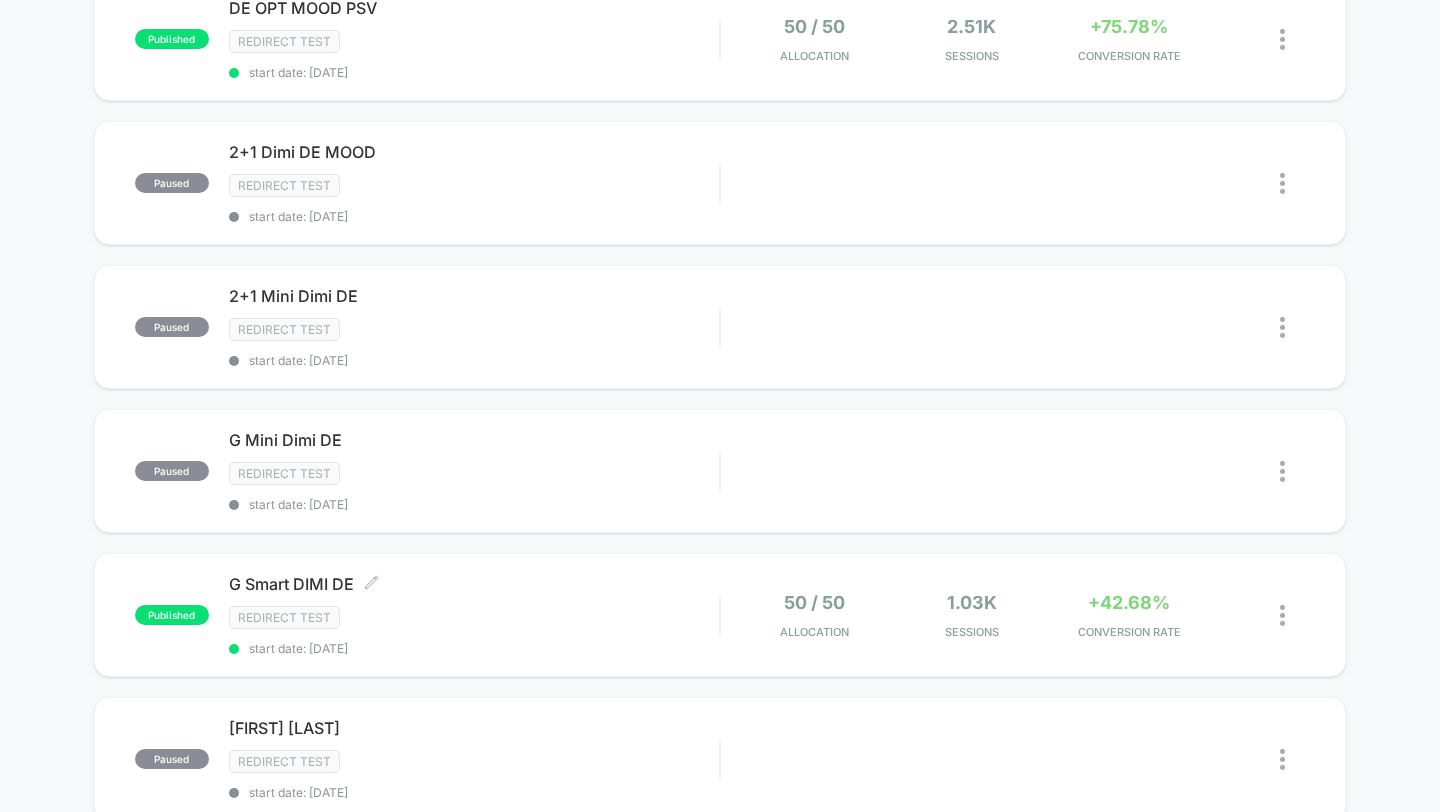 click on "G Smart DIMI DE Click to edit experience details" at bounding box center (474, 584) 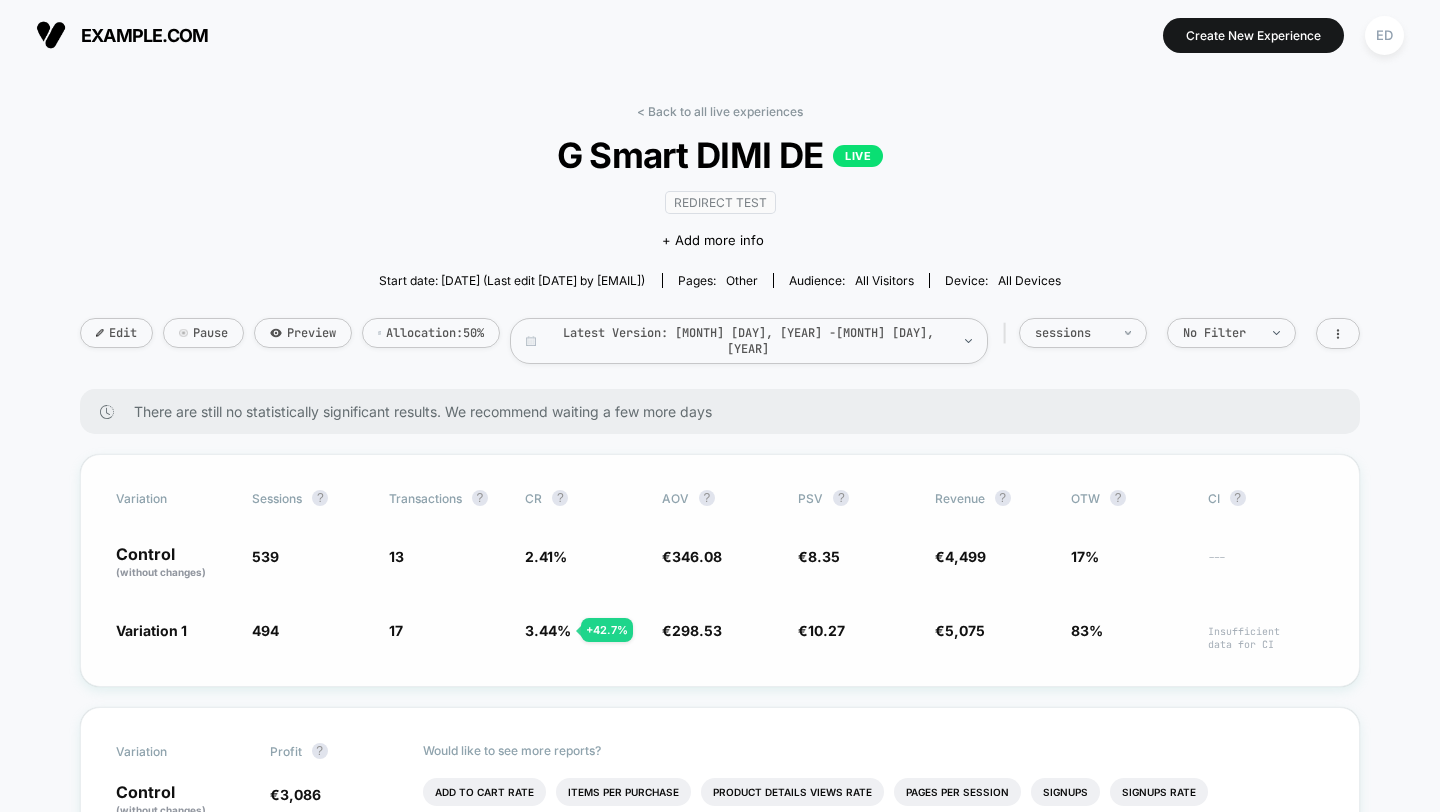click on "Sessions ? Transactions ? CR ? AOV ? PSV ? Revenue ? OTW ? CI ? Control (without changes) 539 13 2.41 % € 346.08 € 8.35 € 4,499 17% --- Variation 1 494 - 8.3 % 17 + 42.7 % 3.44 % + 42.7 % € 298.53 - 13.7 % € 10.27 + 23.1 % € 5,075 + 23.1 % 83% Insufficient  data for CI" at bounding box center (720, 570) 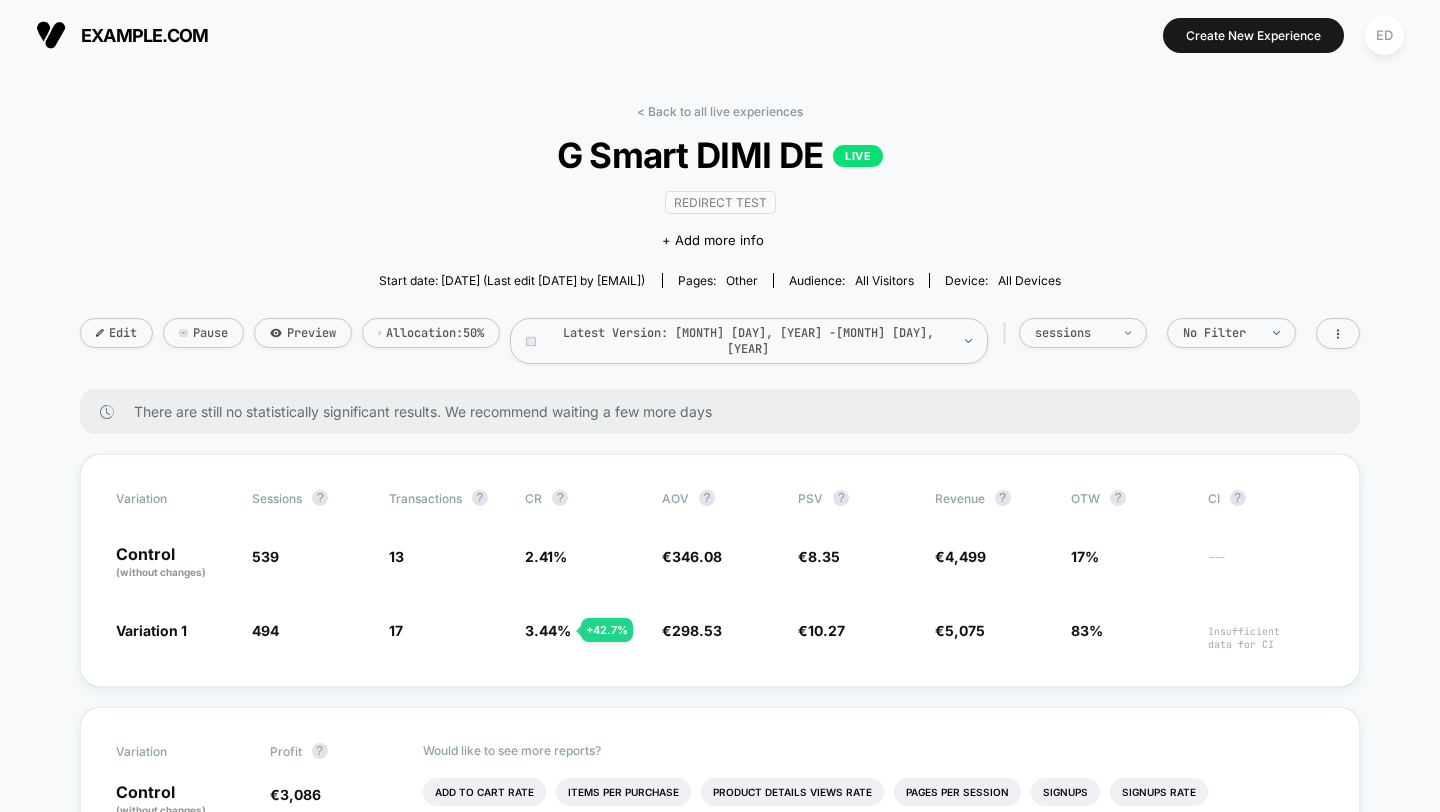 click on "< Back to all live experiences" at bounding box center (720, 111) 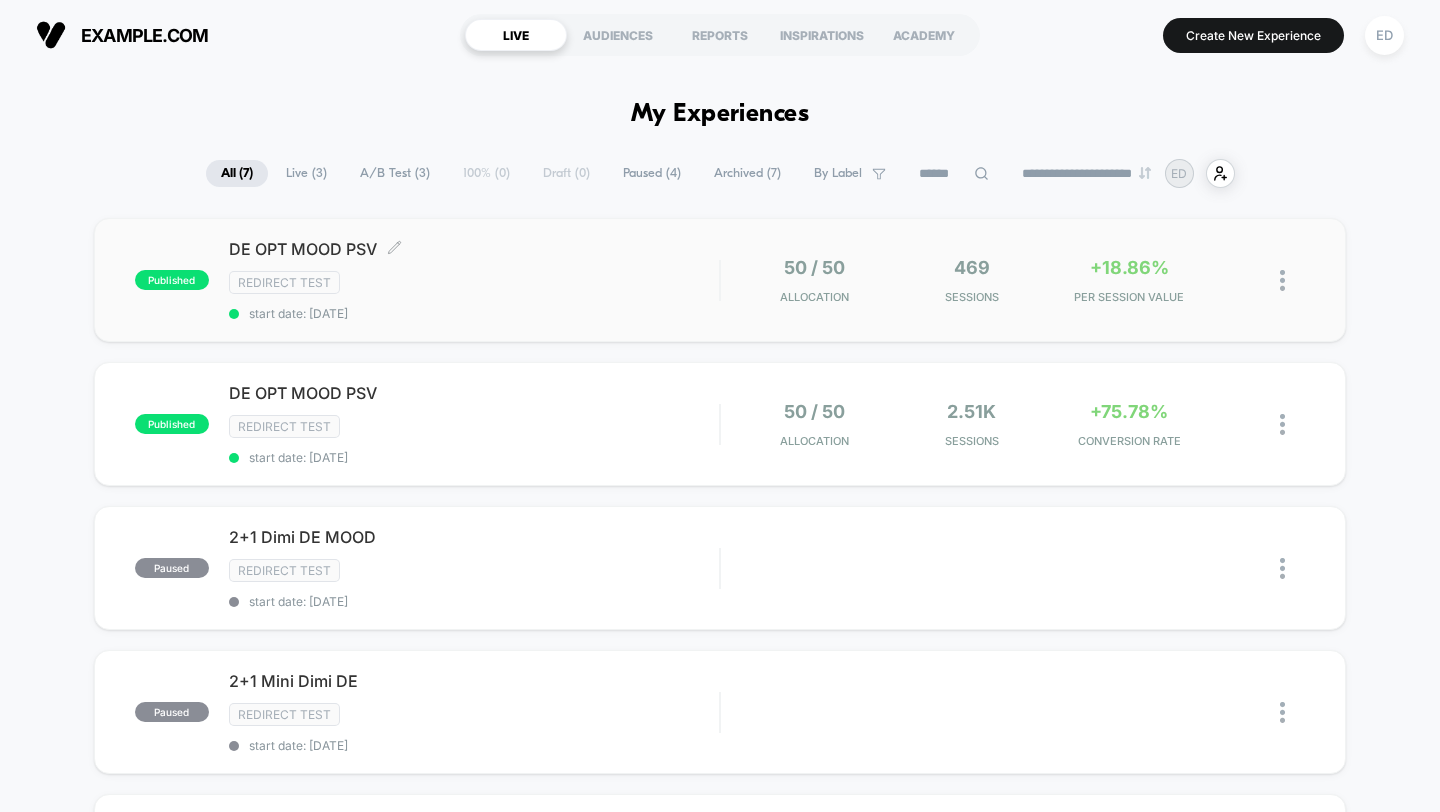 click on "DE OPT MOOD PSV Click to edit experience details Click to edit experience details Redirect Test start date: [DATE]" at bounding box center (474, 280) 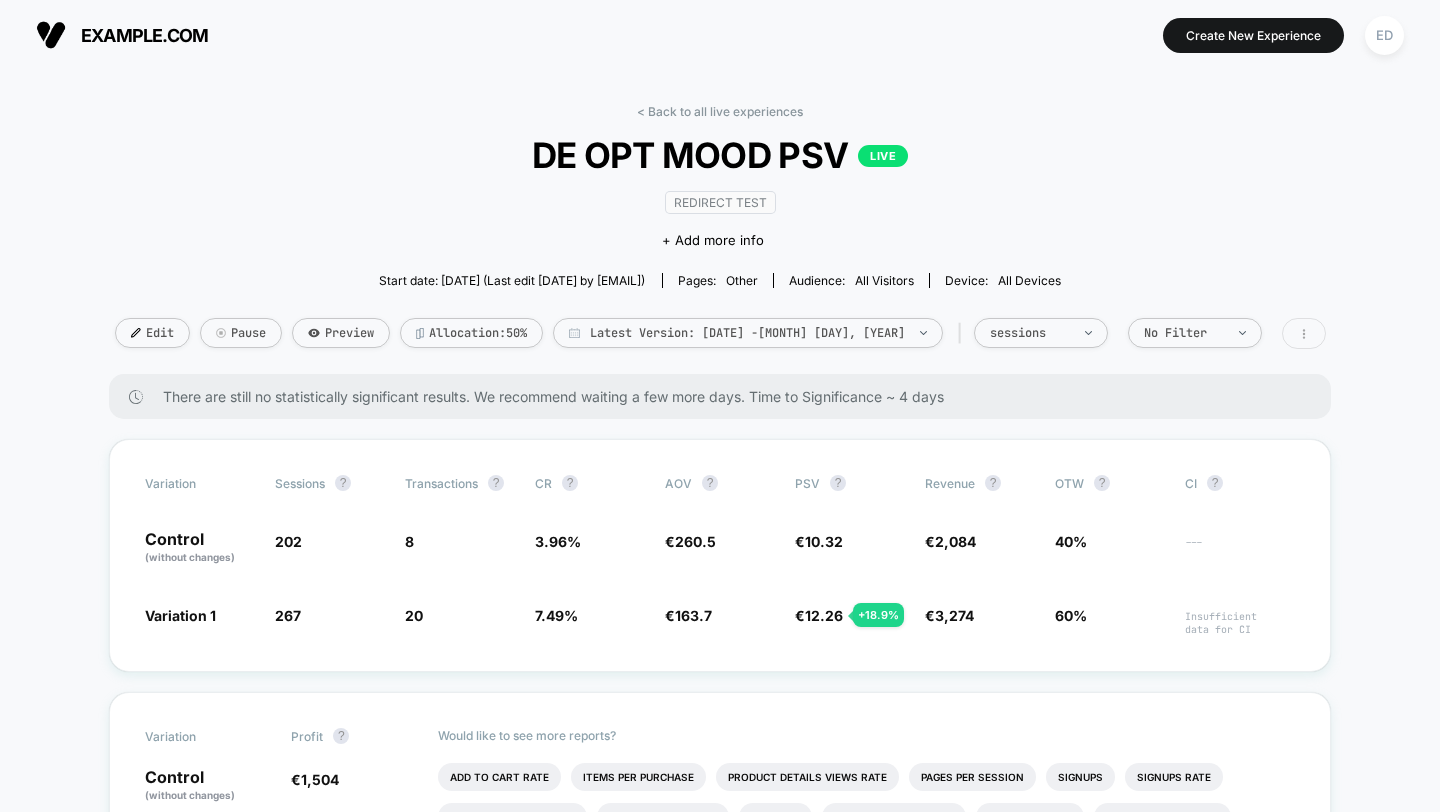 click at bounding box center (1304, 333) 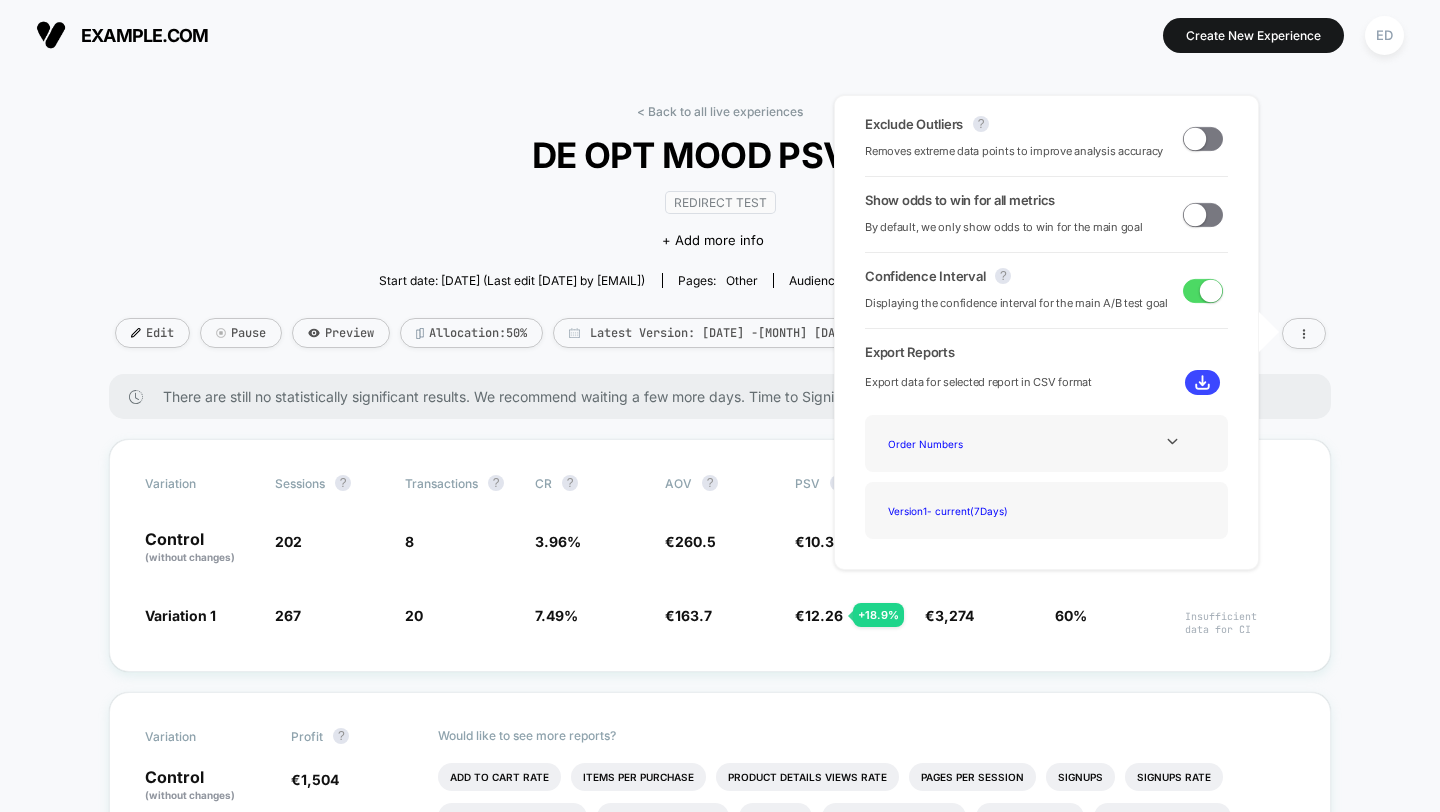 click on "Last edit [DATE] by [EMAIL]" at bounding box center [720, 2328] 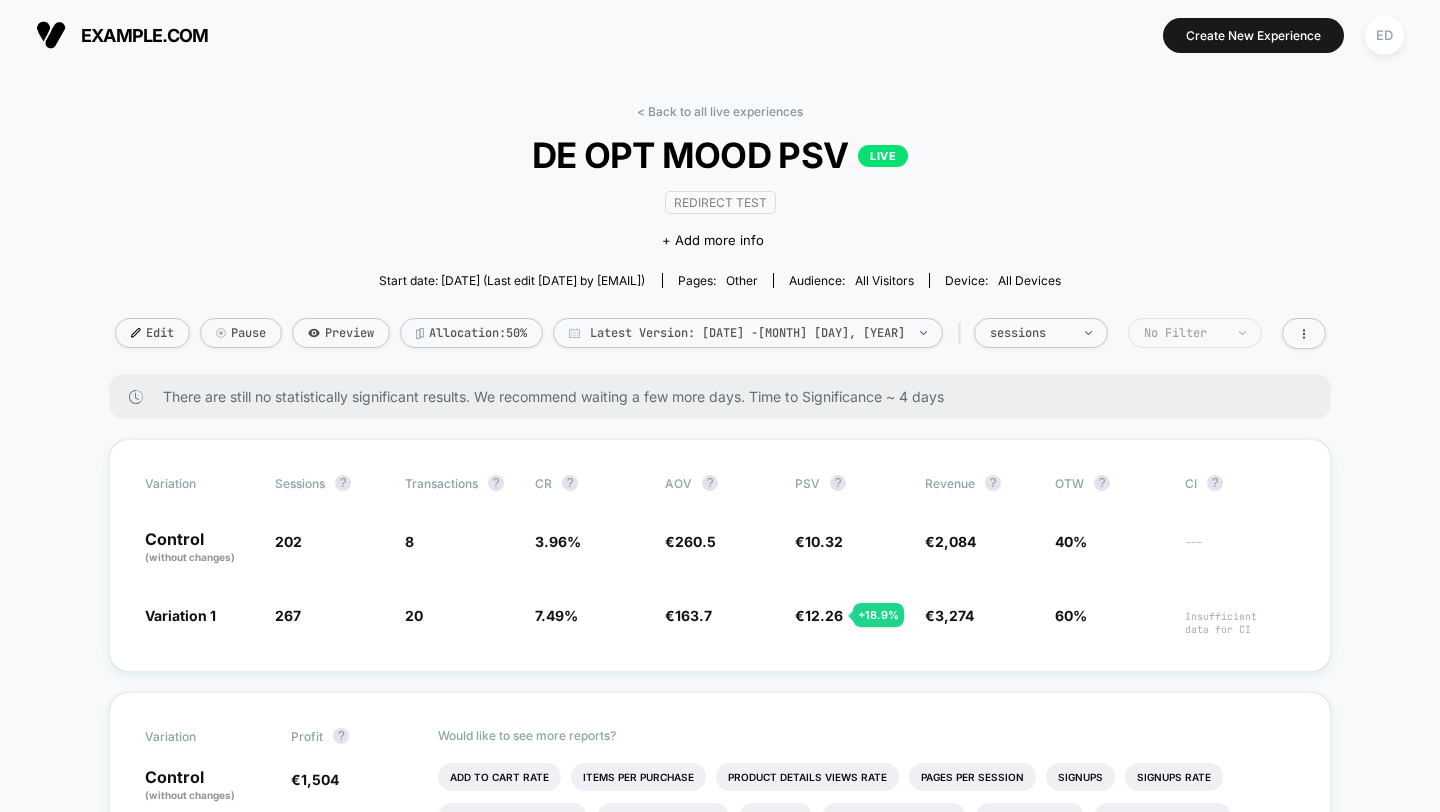 click on "No Filter" at bounding box center (1041, 333) 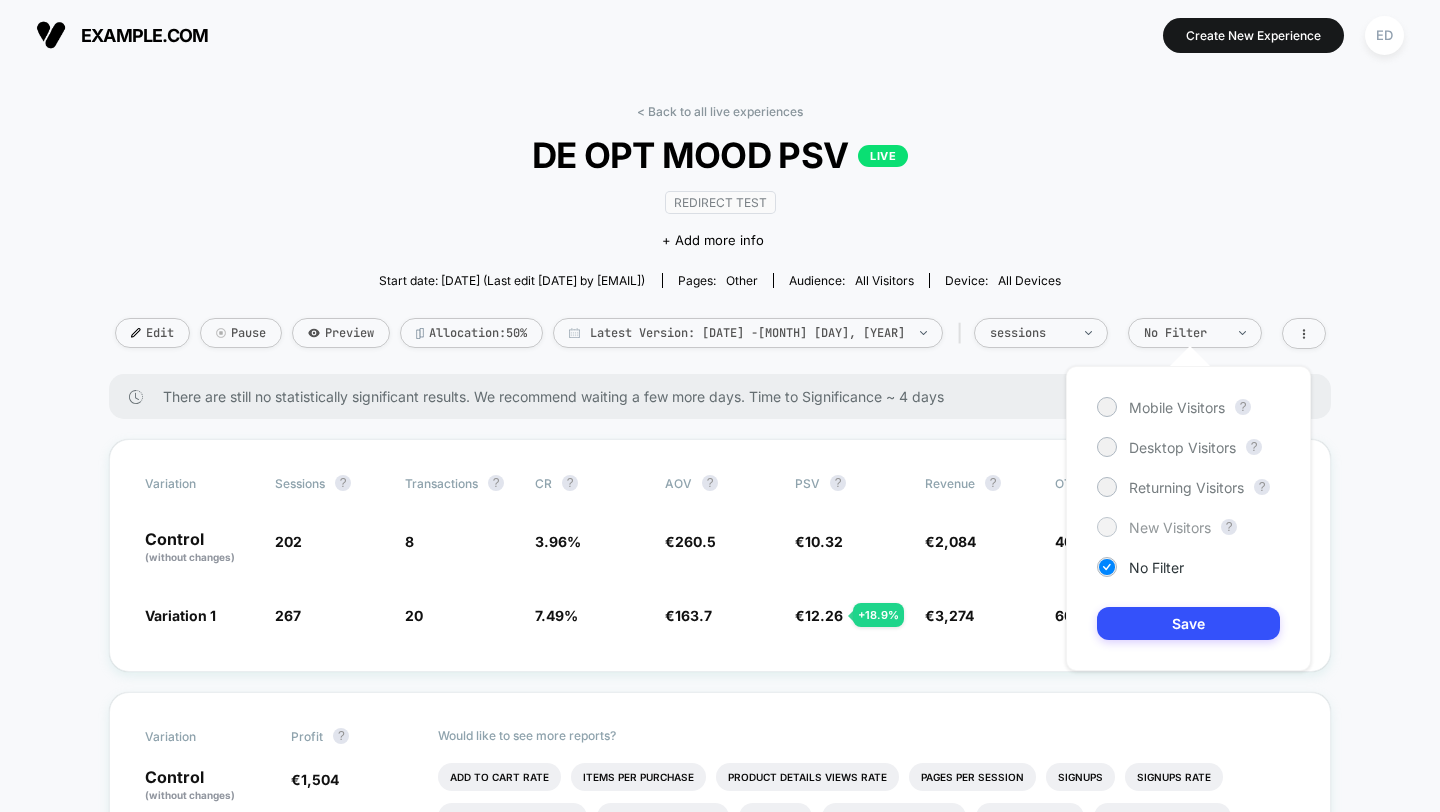 click at bounding box center (1106, 406) 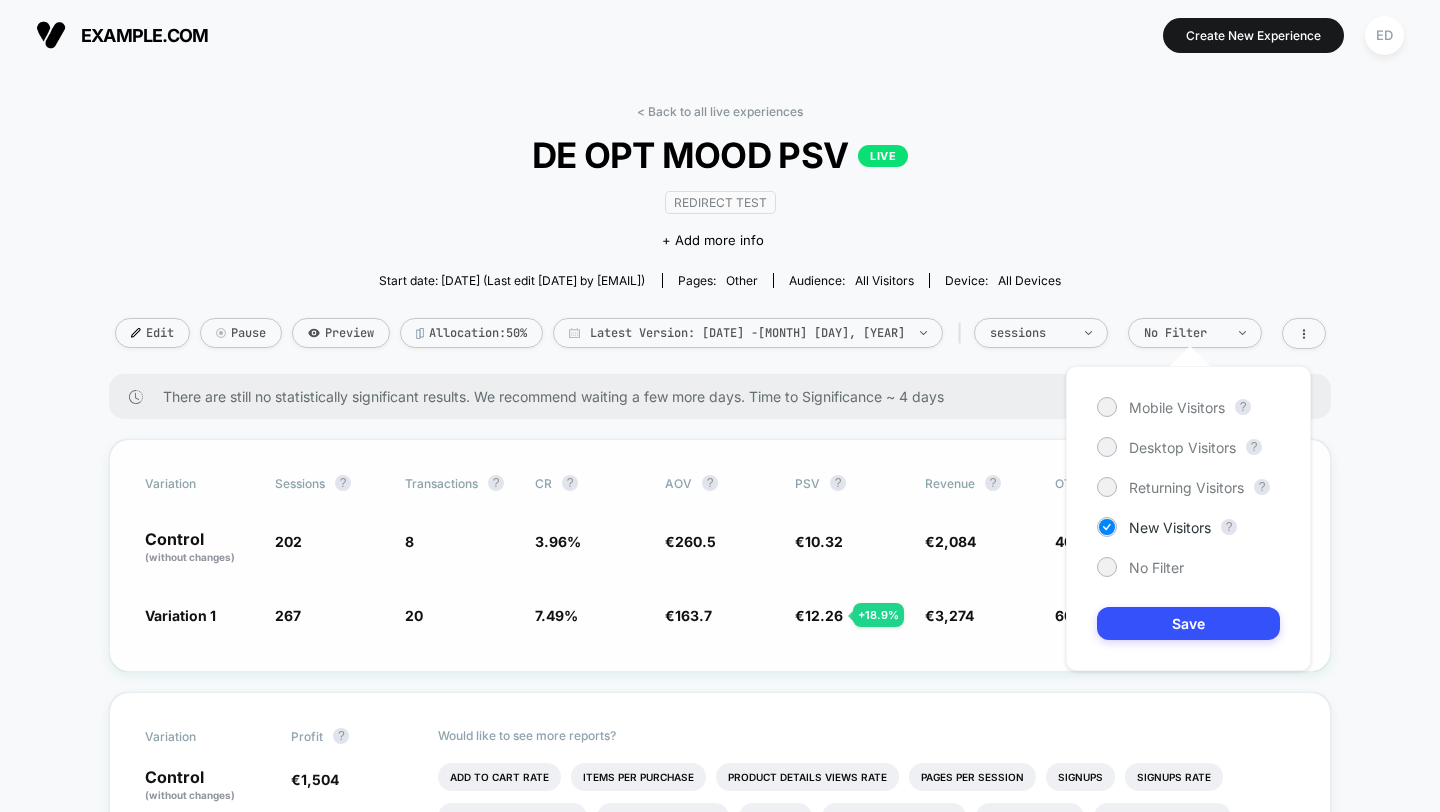click on "Sessions ? Transactions ? CR ? AOV ? PSV ? Revenue ? OTW ? CI ? Control (without changes) 202 8 3.96 % € 260.5 € 10.32 € 2,084 40% --- Variation 1 267 + 32.2 % 20 + 89.1 % 7.49 % + 89.1 % € 163.7 - 37.2 % € 12.26 + 18.9 % € 3,274 + 18.9 % 60% Insufficient  data for CI" at bounding box center [720, 555] 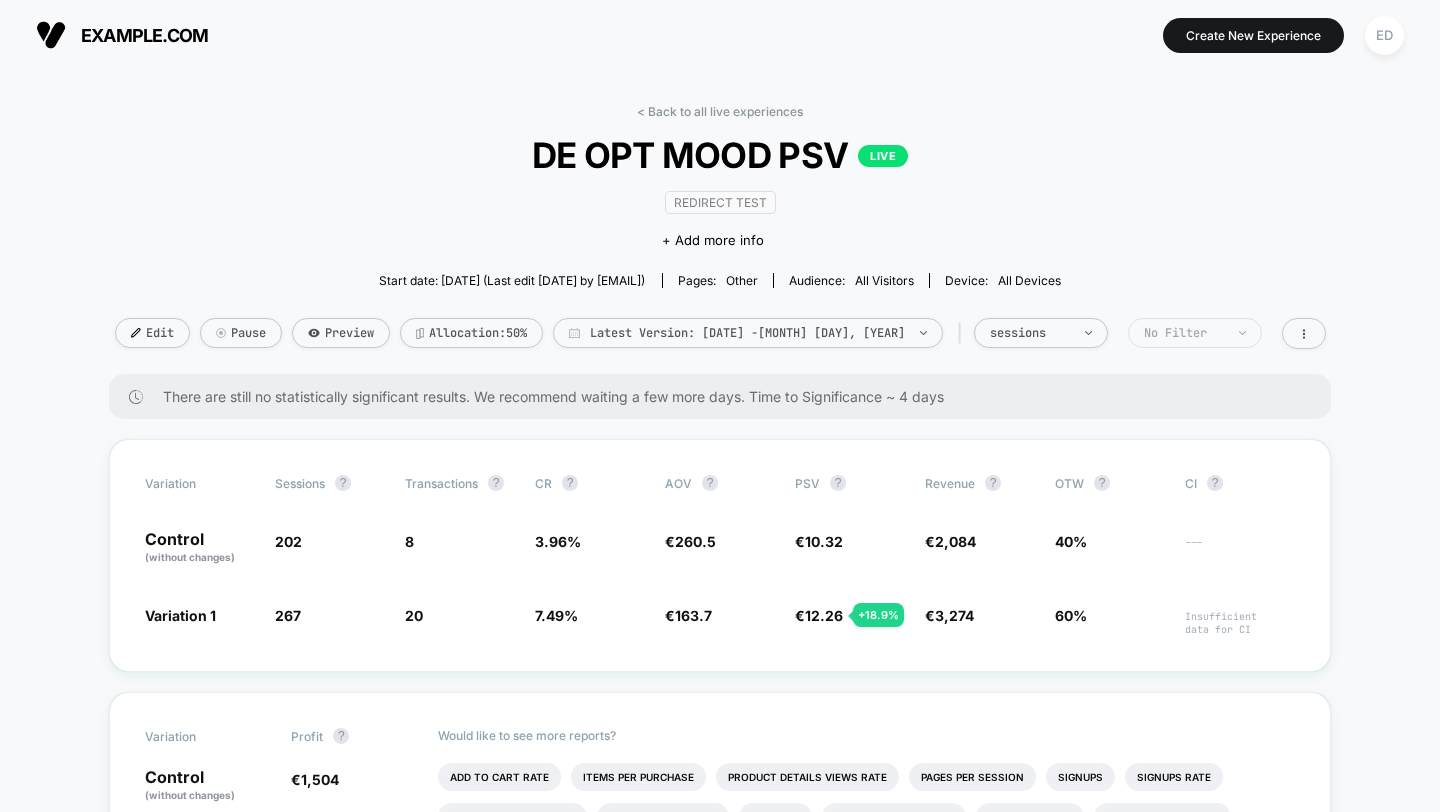 drag, startPoint x: 1200, startPoint y: 357, endPoint x: 1209, endPoint y: 324, distance: 34.20526 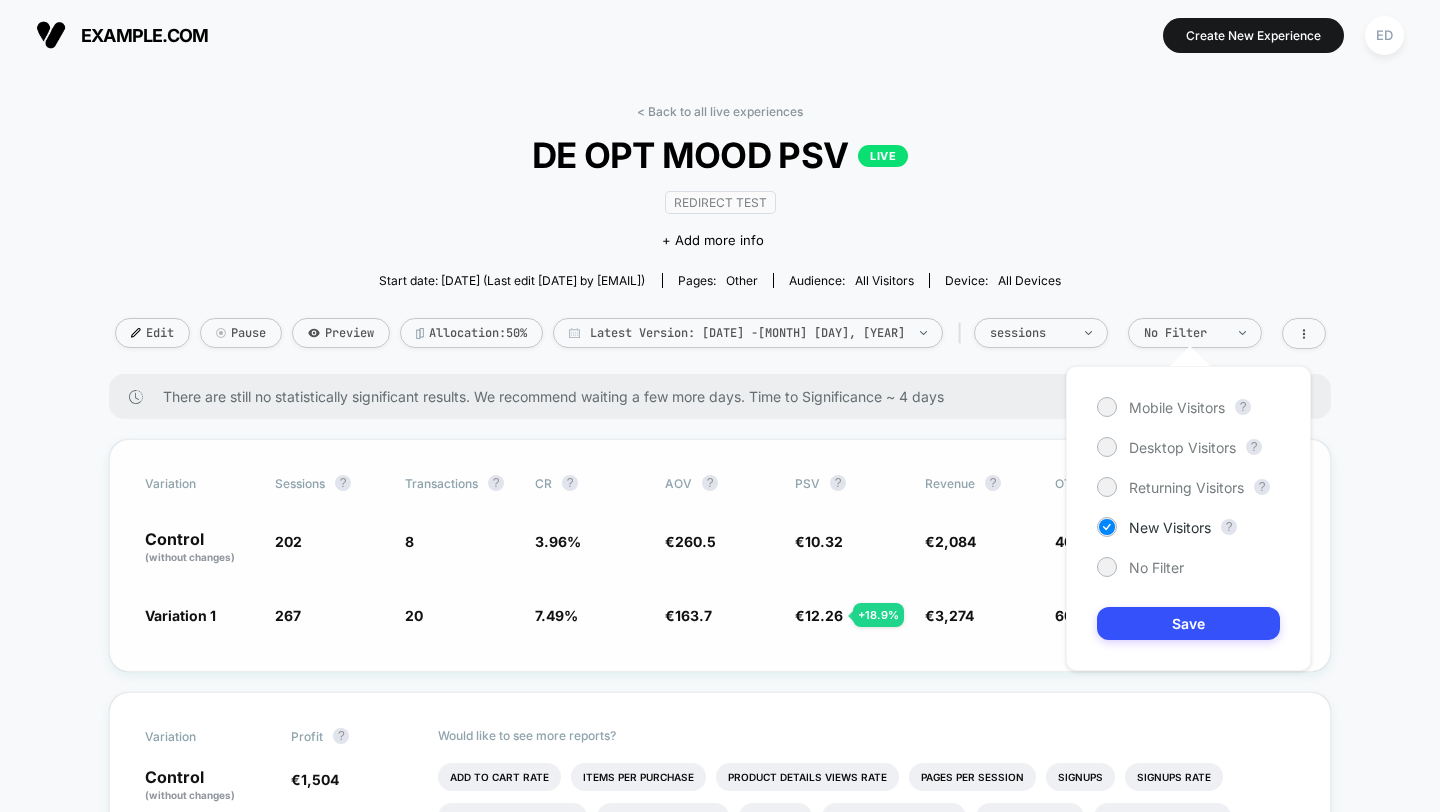 click on "Save" at bounding box center [1188, 623] 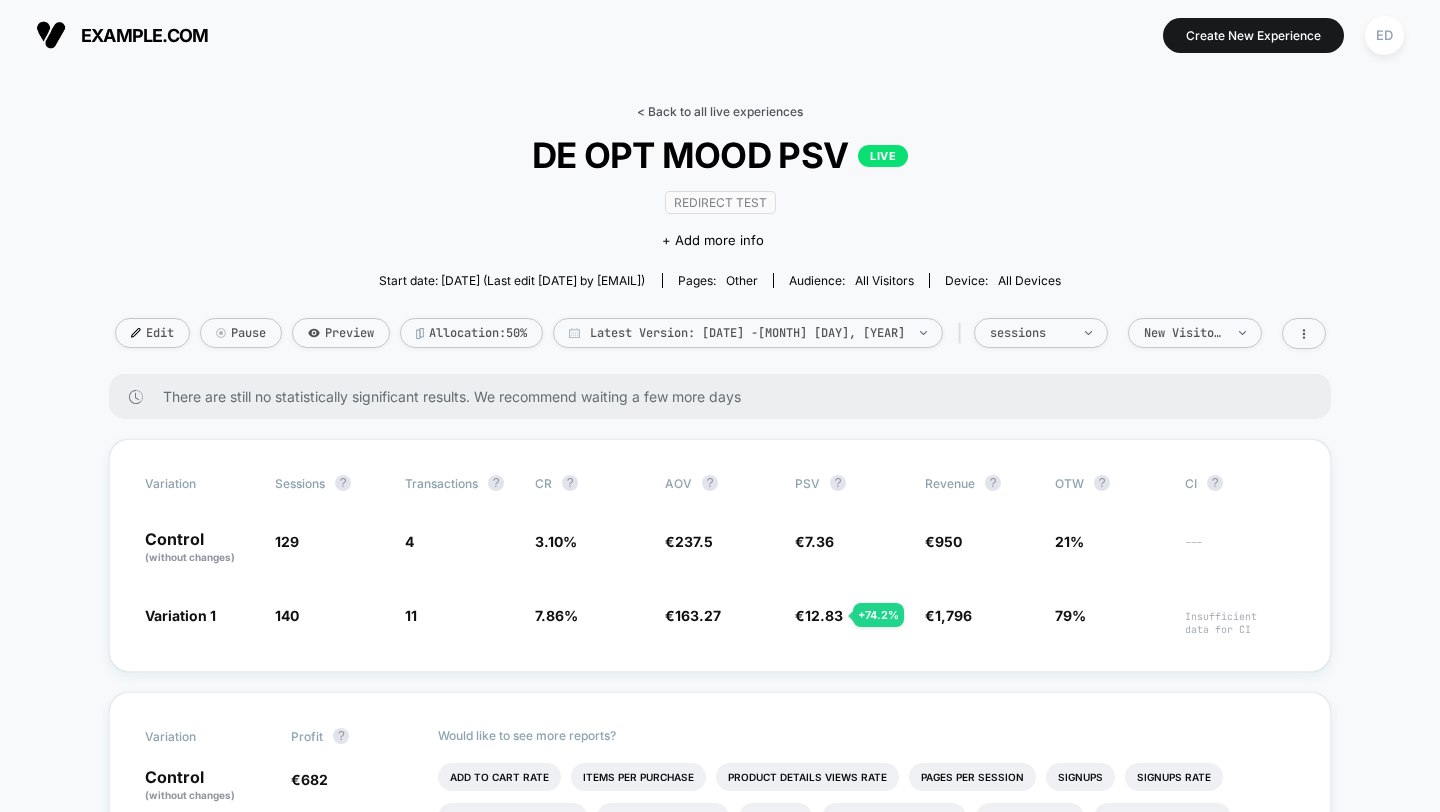 click on "< Back to all live experiences" at bounding box center (720, 111) 